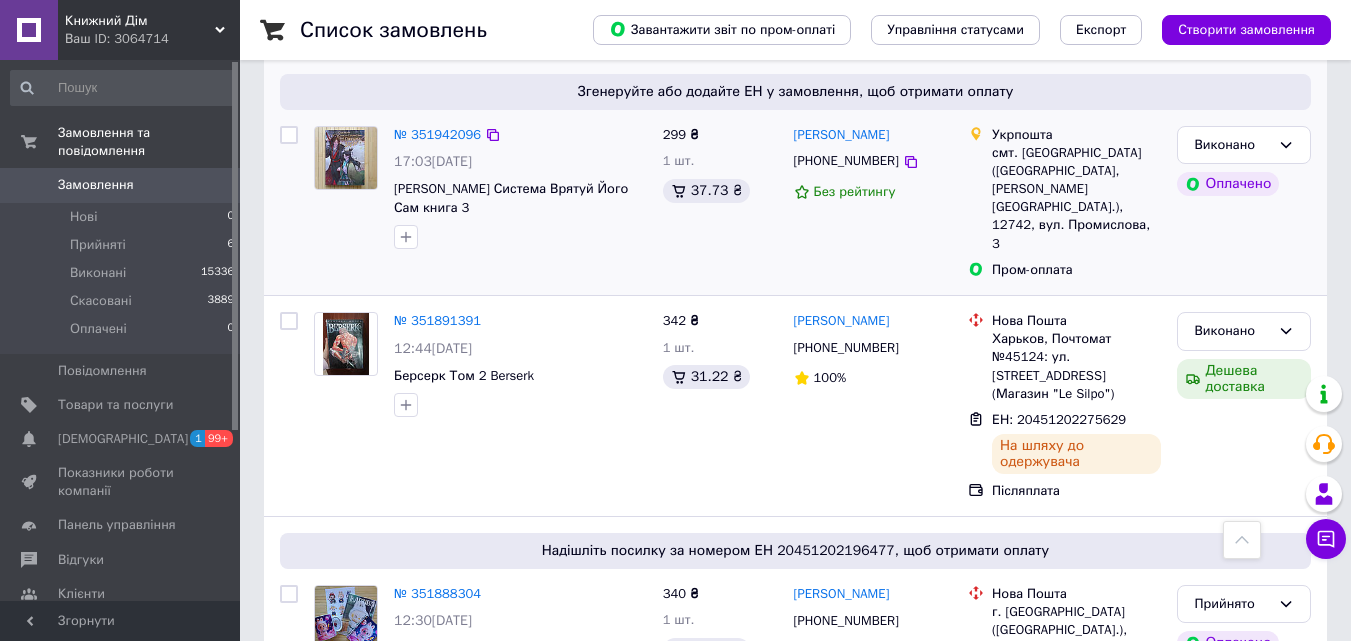 scroll, scrollTop: 800, scrollLeft: 0, axis: vertical 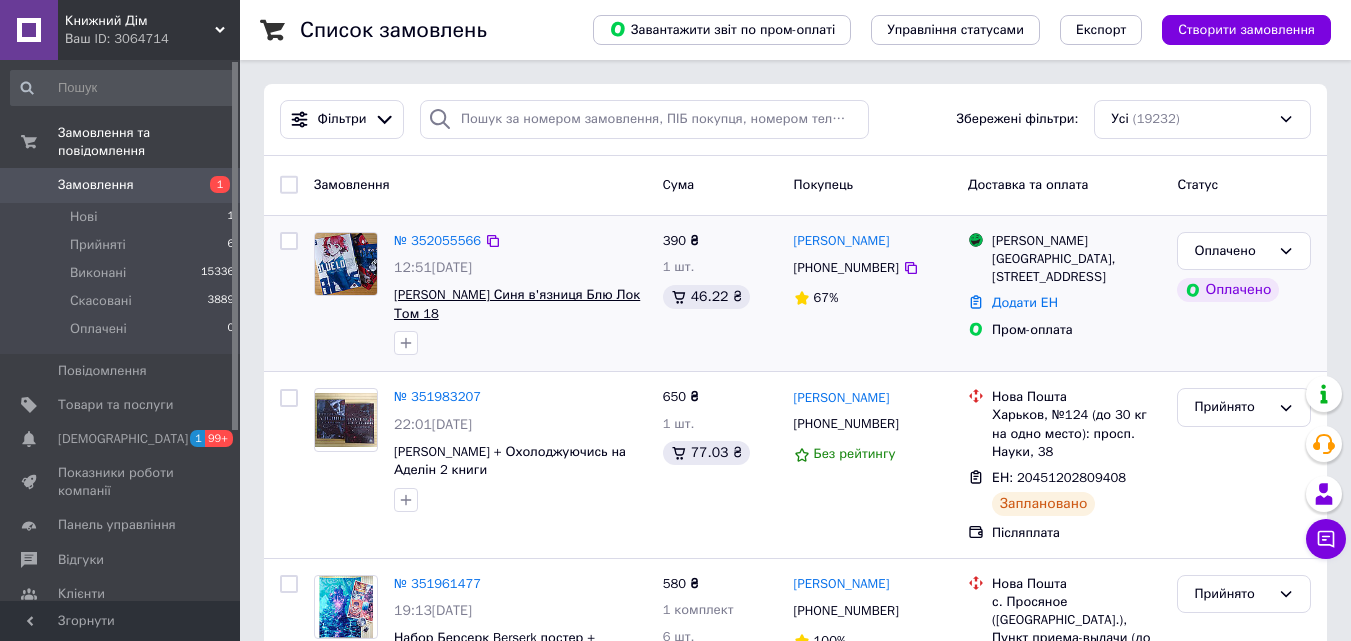 drag, startPoint x: 471, startPoint y: 309, endPoint x: 601, endPoint y: 295, distance: 130.75168 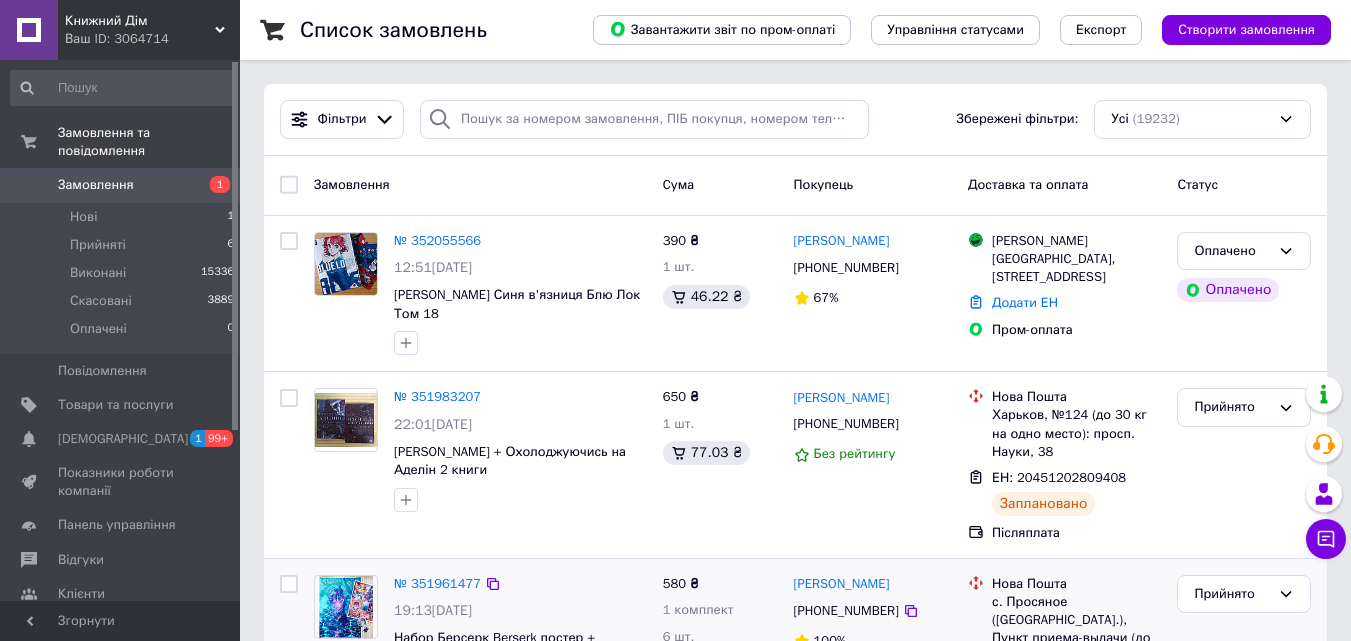 copy on "Блю Лок Том 18" 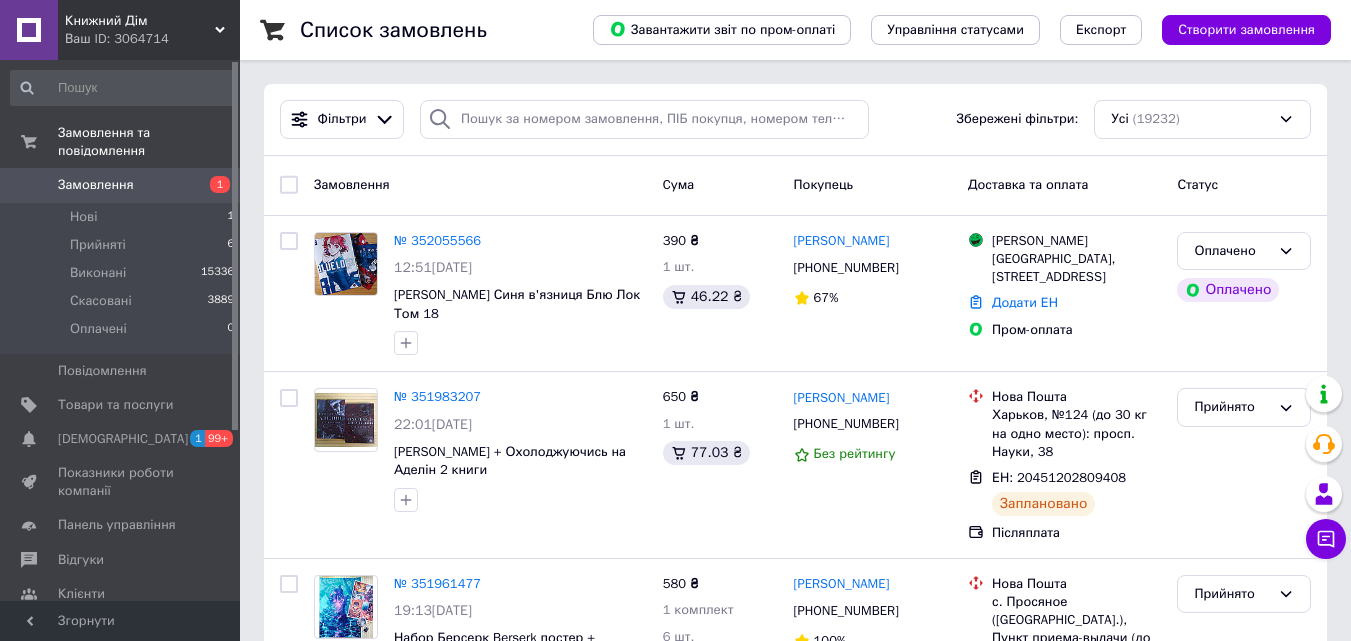 click on "Список замовлень   Завантажити звіт по пром-оплаті Управління статусами Експорт Створити замовлення Фільтри Збережені фільтри: Усі (19232) Замовлення Cума Покупець Доставка та оплата Статус № 352055566 12:51, 10.07.2025 Мунеюки Канесіро Синя в'язниця Блю Лок Том 18 390 ₴ 1 шт. 46.22 ₴ Артем Есаян +380968165945 67% Магазини Rozetka Шепетівка, Героїв Небесної Сотні вул., 32В Додати ЕН Пром-оплата Оплачено Оплачено № 351983207 22:01, 09.07.2025 Карлтон Преследуя Аделін + Охолоджуючись на Аделін 2 книги 650 ₴ 1 шт. 77.03 ₴ Ангеліна Кулик +380953312097 Без рейтингу Нова Пошта ЕН: 20451202809408 Заплановано Післяплата 580 ₴" at bounding box center [795, 2232] 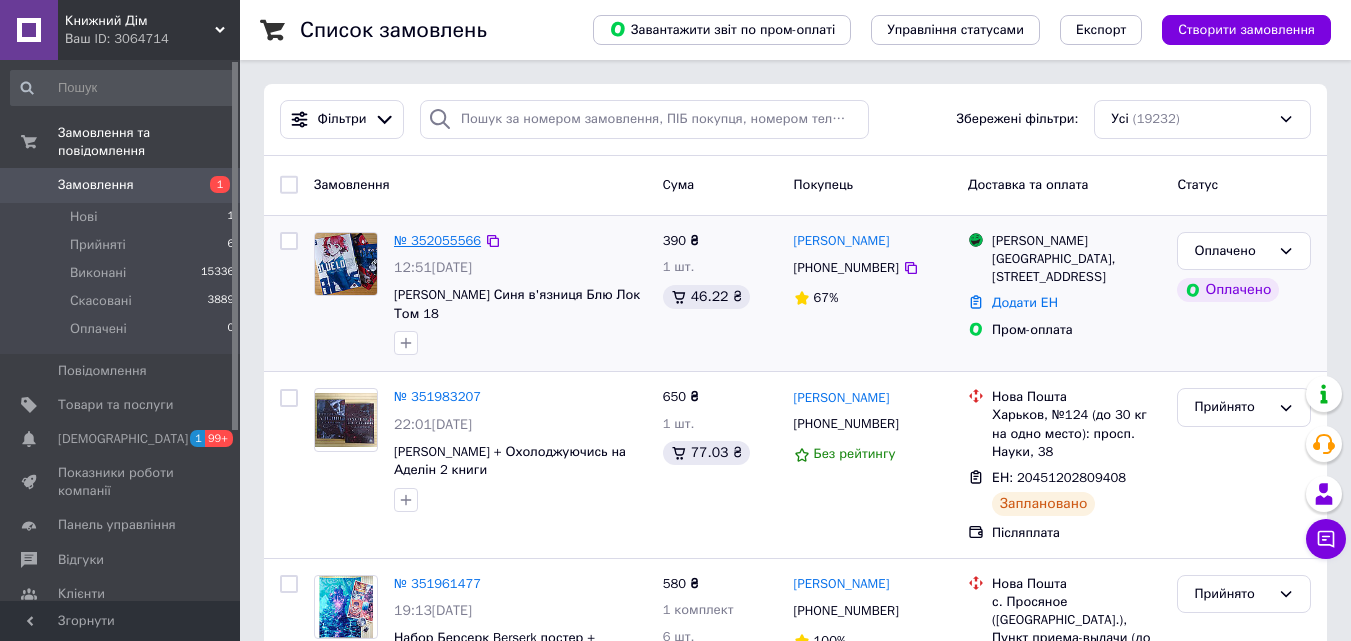click on "№ 352055566" at bounding box center (437, 240) 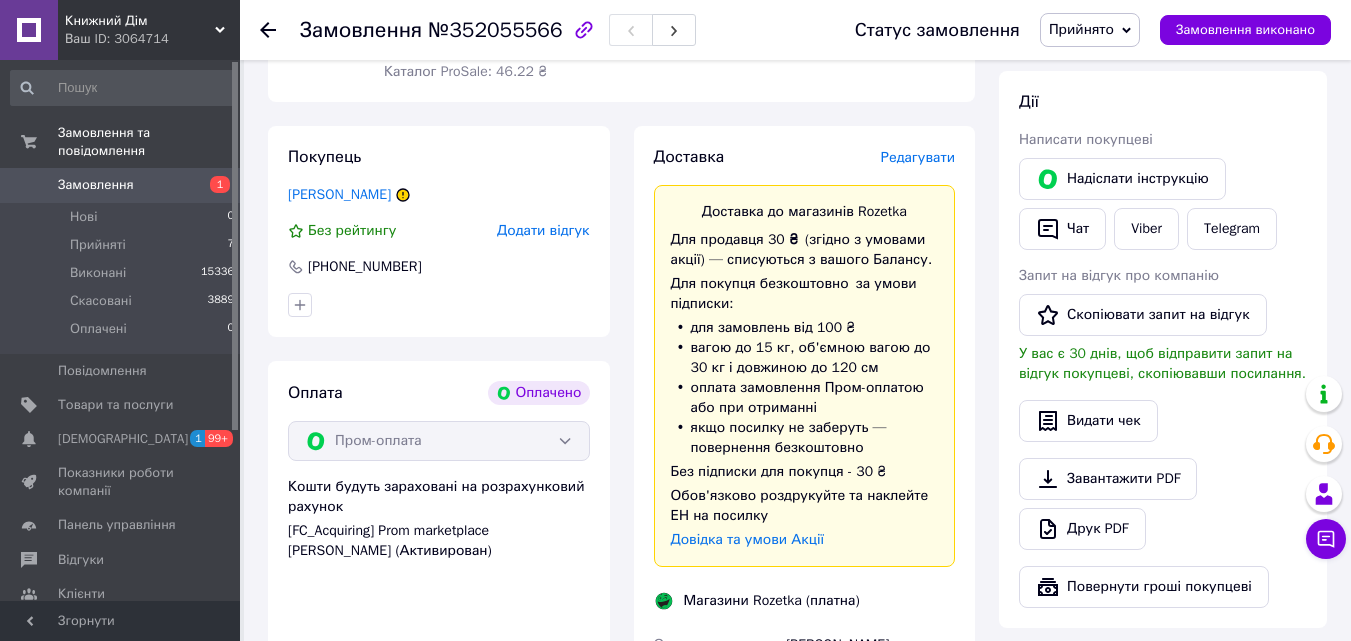 scroll, scrollTop: 300, scrollLeft: 0, axis: vertical 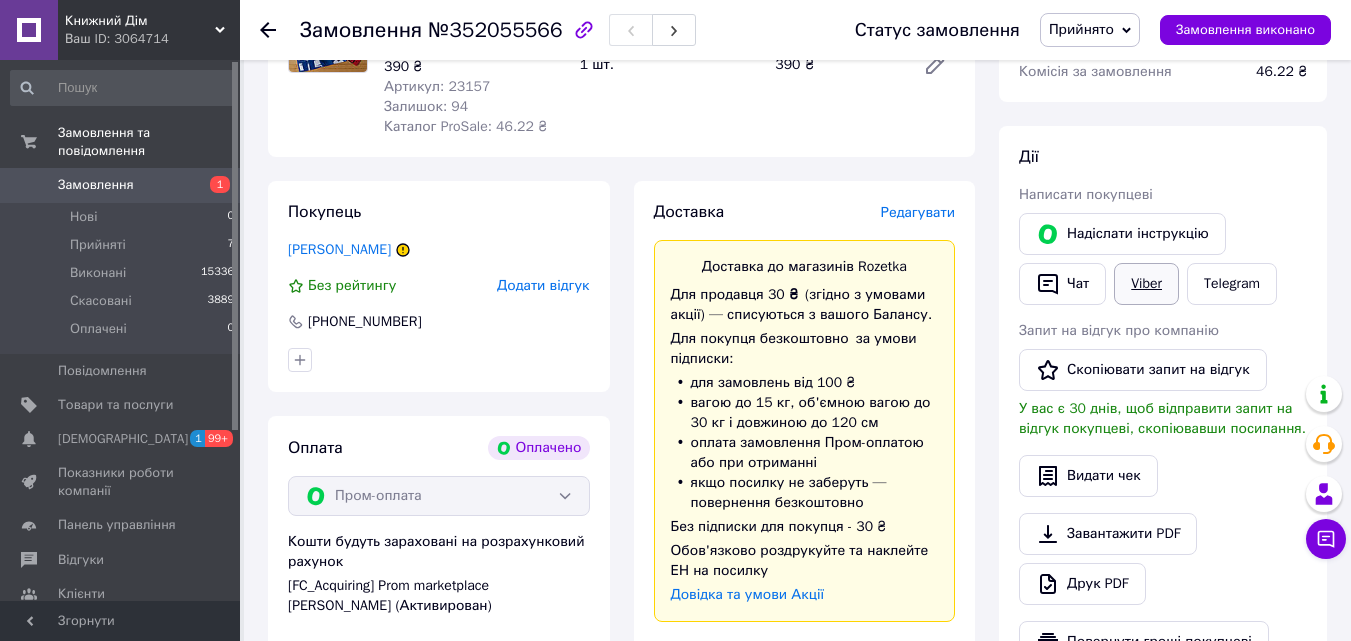 click on "Viber" at bounding box center [1146, 284] 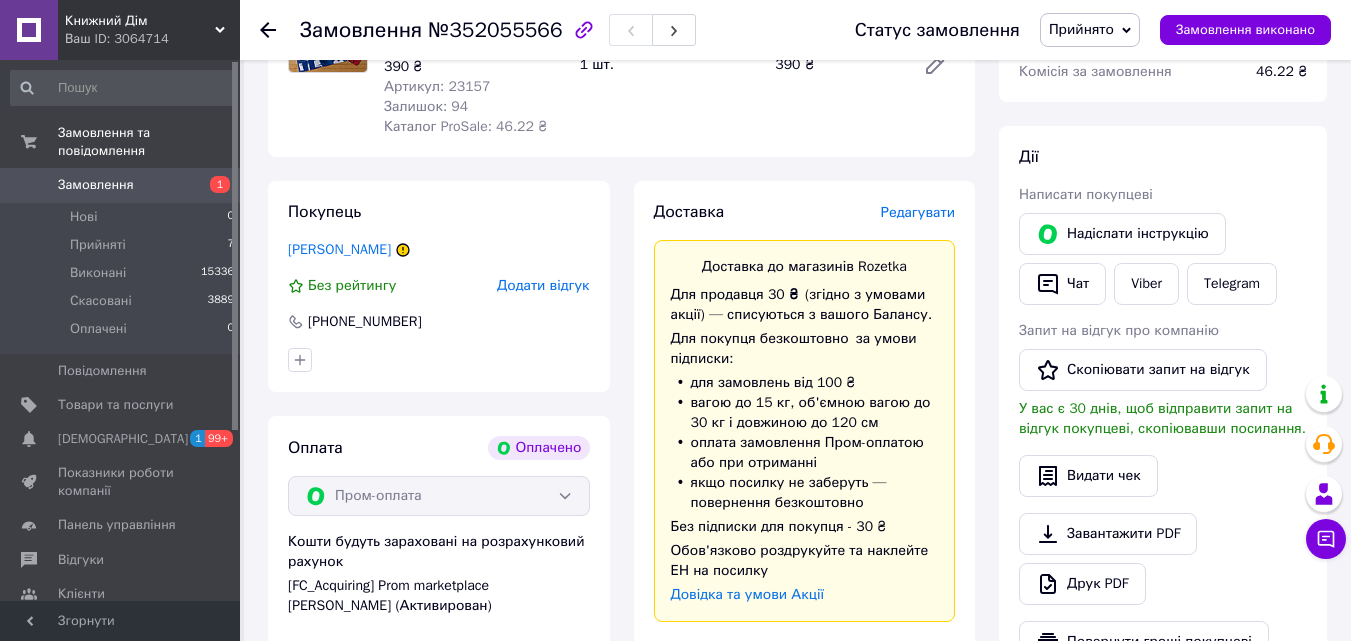 click on "Дії Написати покупцеві   Надіслати інструкцію   Чат Viber Telegram Запит на відгук про компанію   Скопіювати запит на відгук У вас є 30 днів, щоб відправити запит на відгук покупцеві, скопіювавши посилання.   Видати чек   Завантажити PDF   Друк PDF   Повернути гроші покупцеві" at bounding box center (1163, 404) 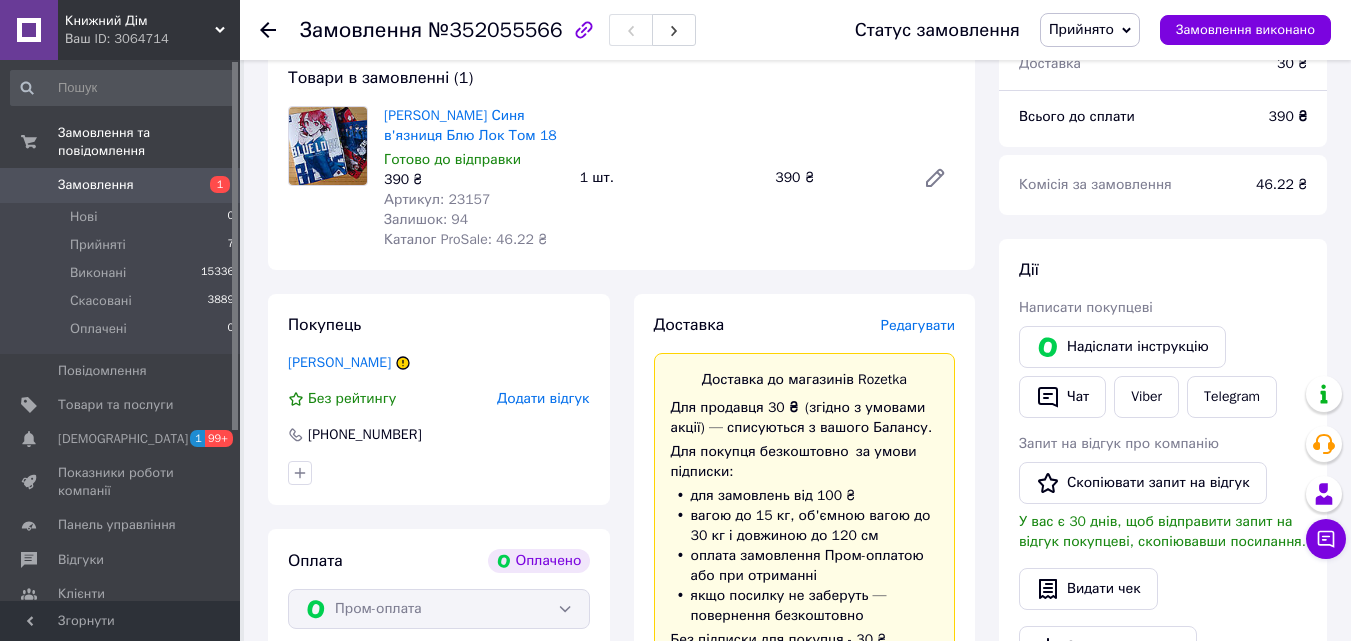 scroll, scrollTop: 100, scrollLeft: 0, axis: vertical 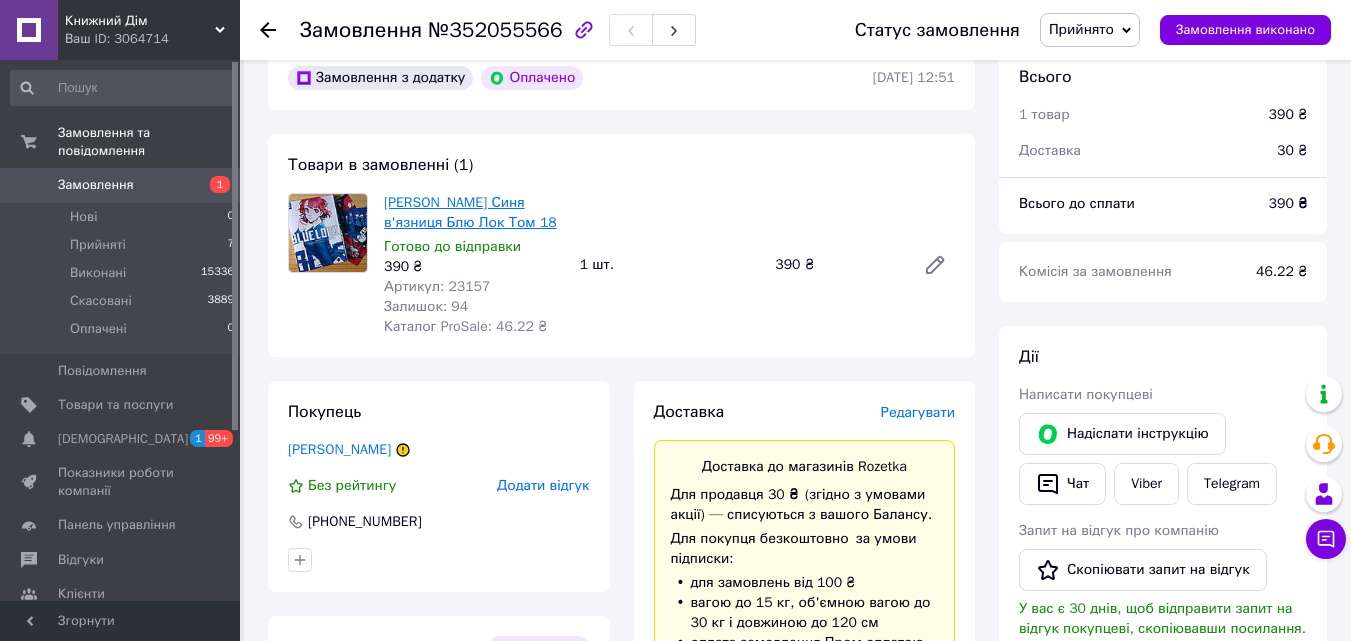 drag, startPoint x: 562, startPoint y: 221, endPoint x: 446, endPoint y: 214, distance: 116.21101 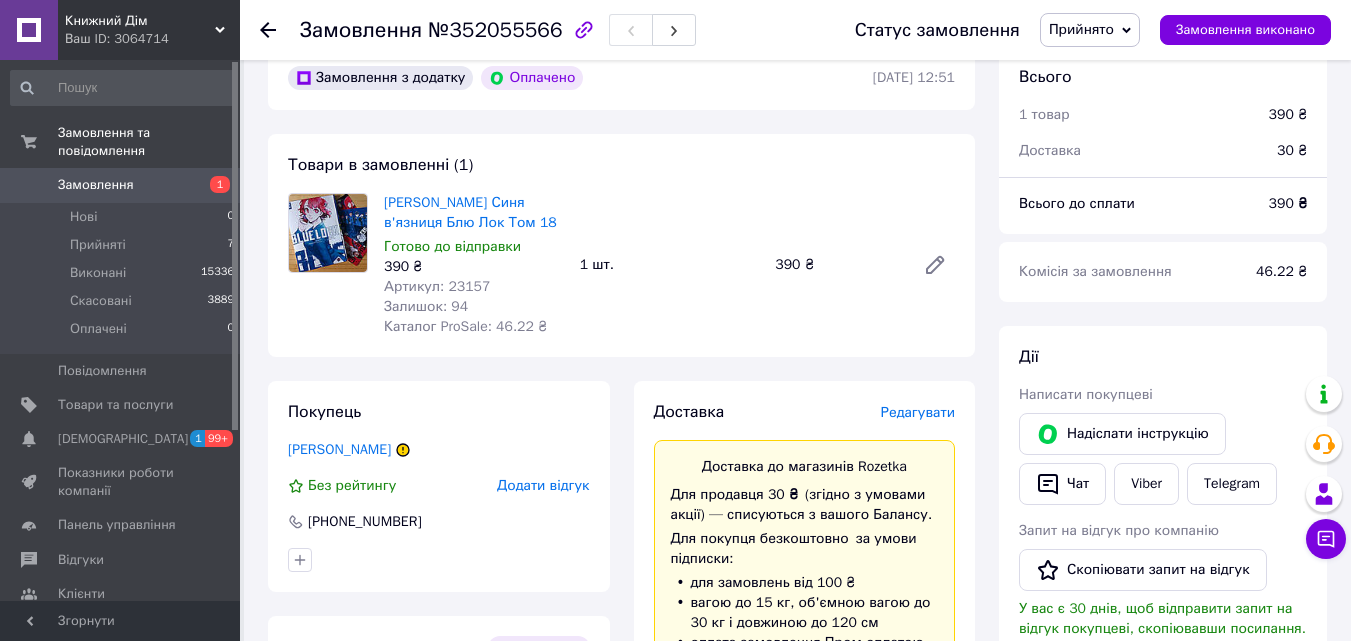 copy on "Блю Лок Том 18" 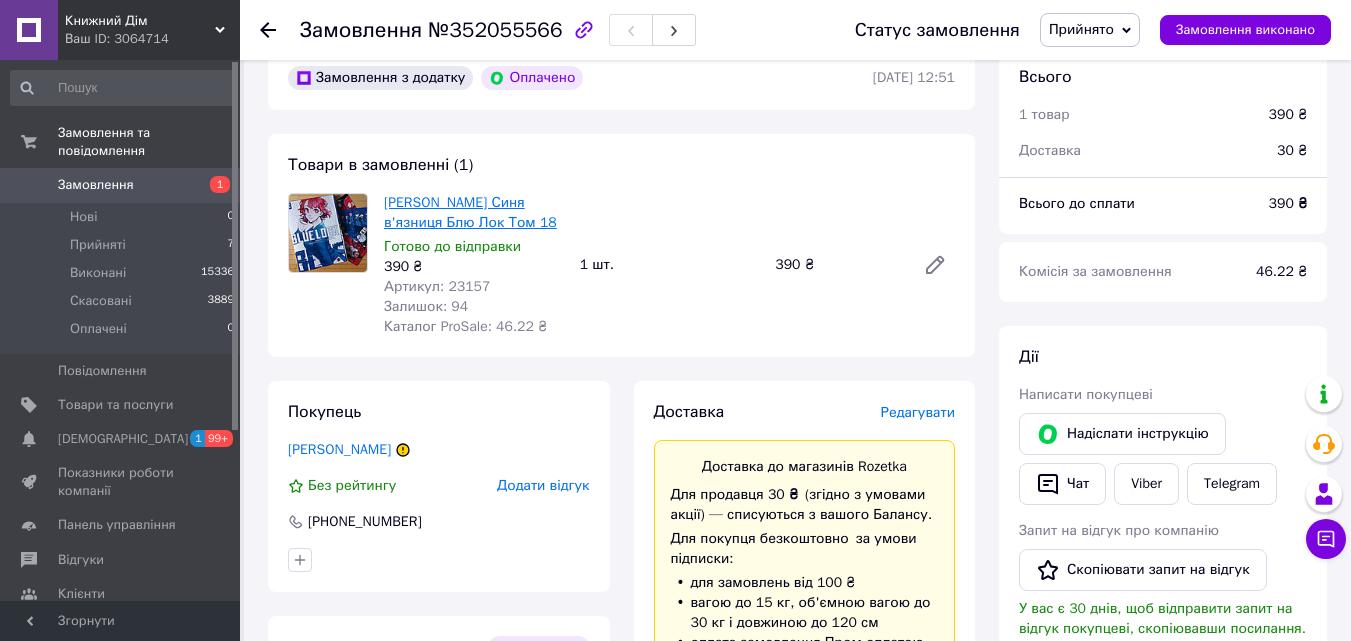 drag, startPoint x: 565, startPoint y: 219, endPoint x: 443, endPoint y: 229, distance: 122.40915 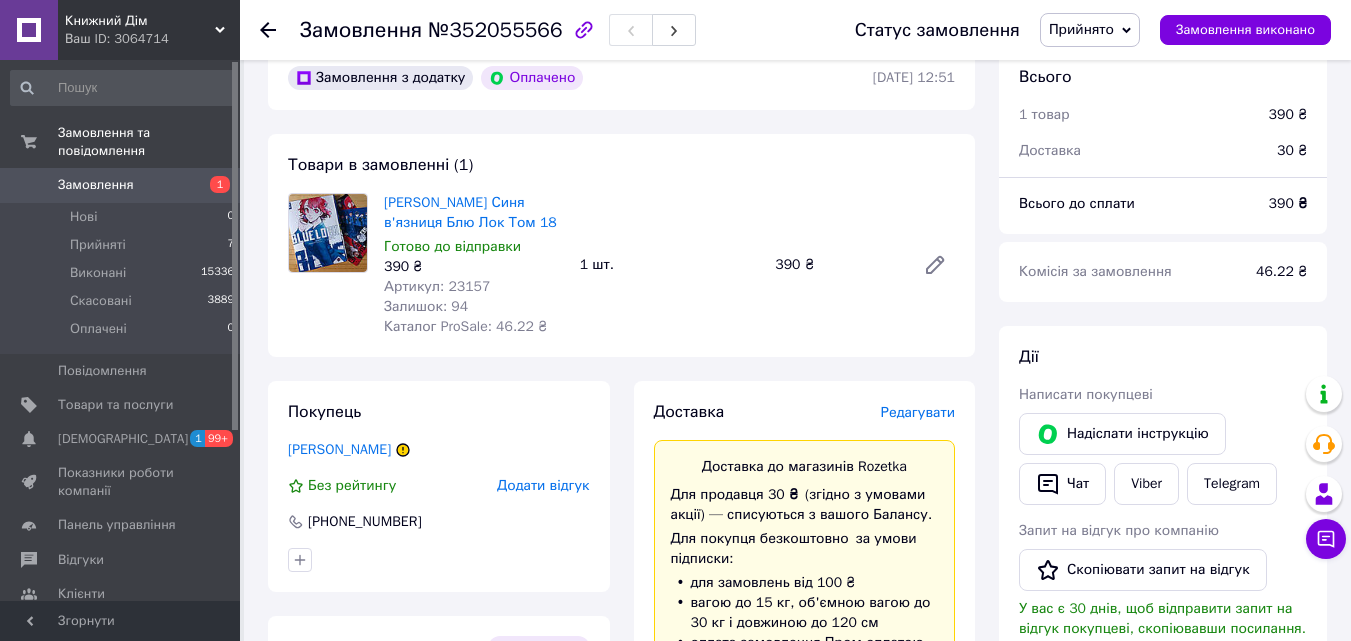 copy on "Блю Лок Том 18" 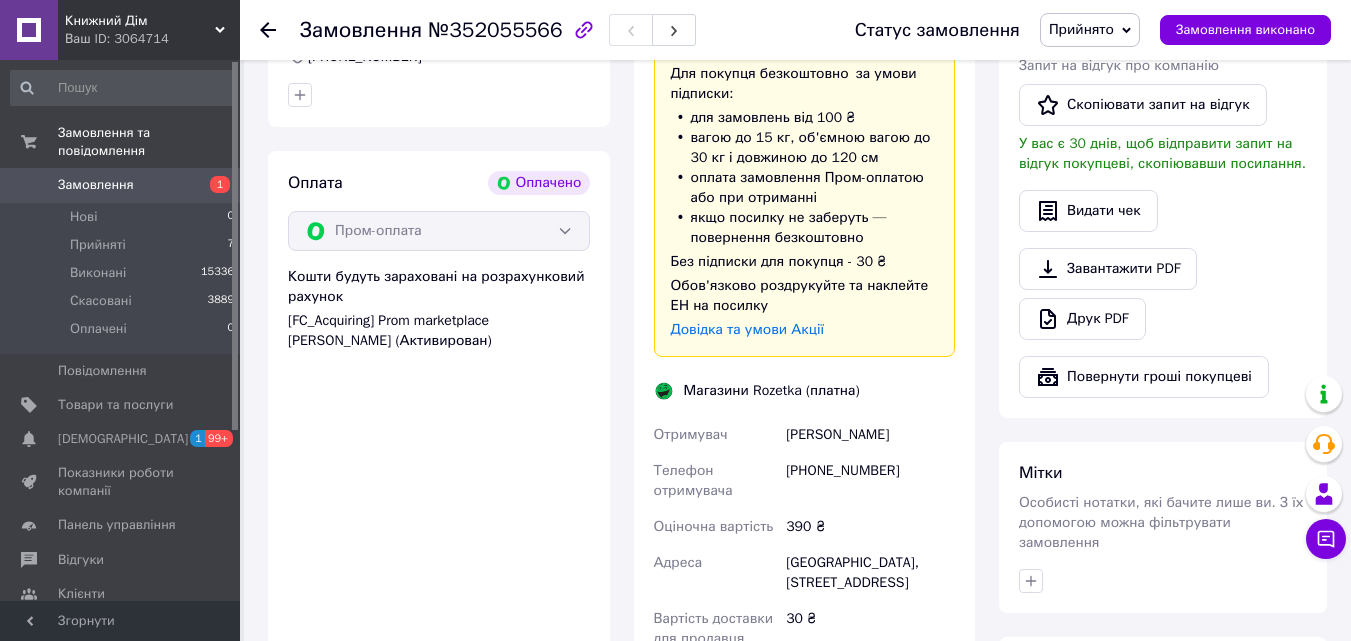 scroll, scrollTop: 600, scrollLeft: 0, axis: vertical 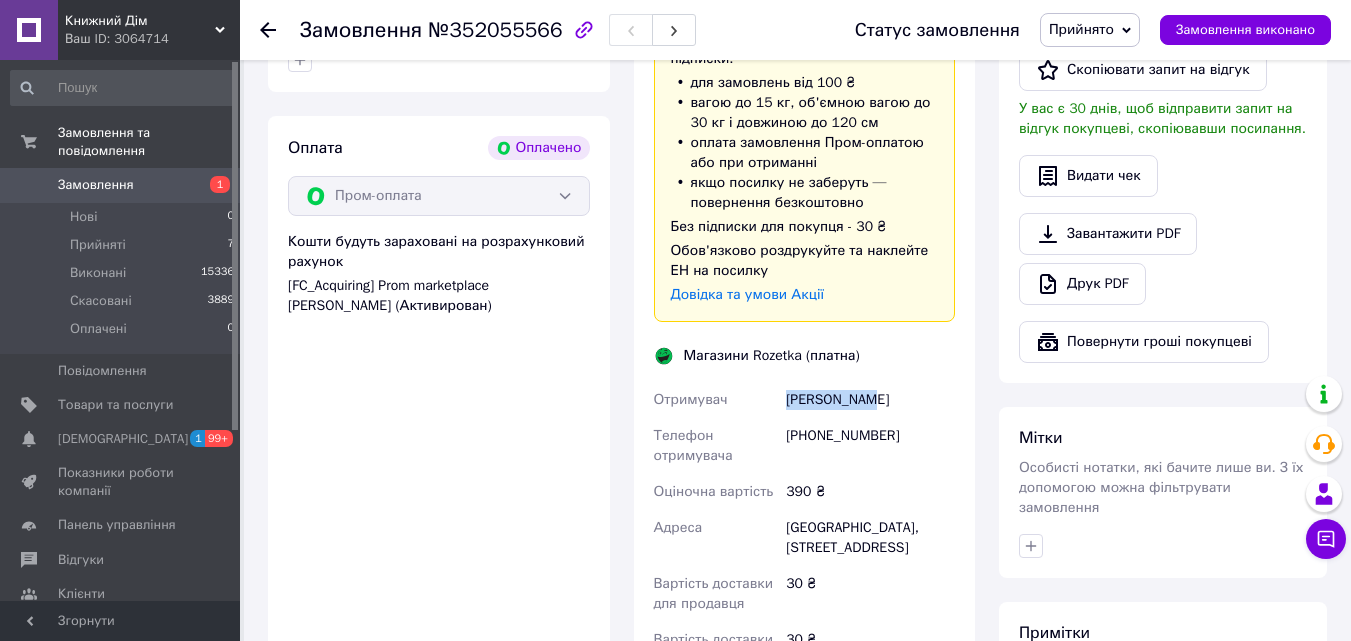 drag, startPoint x: 888, startPoint y: 389, endPoint x: 738, endPoint y: 411, distance: 151.60475 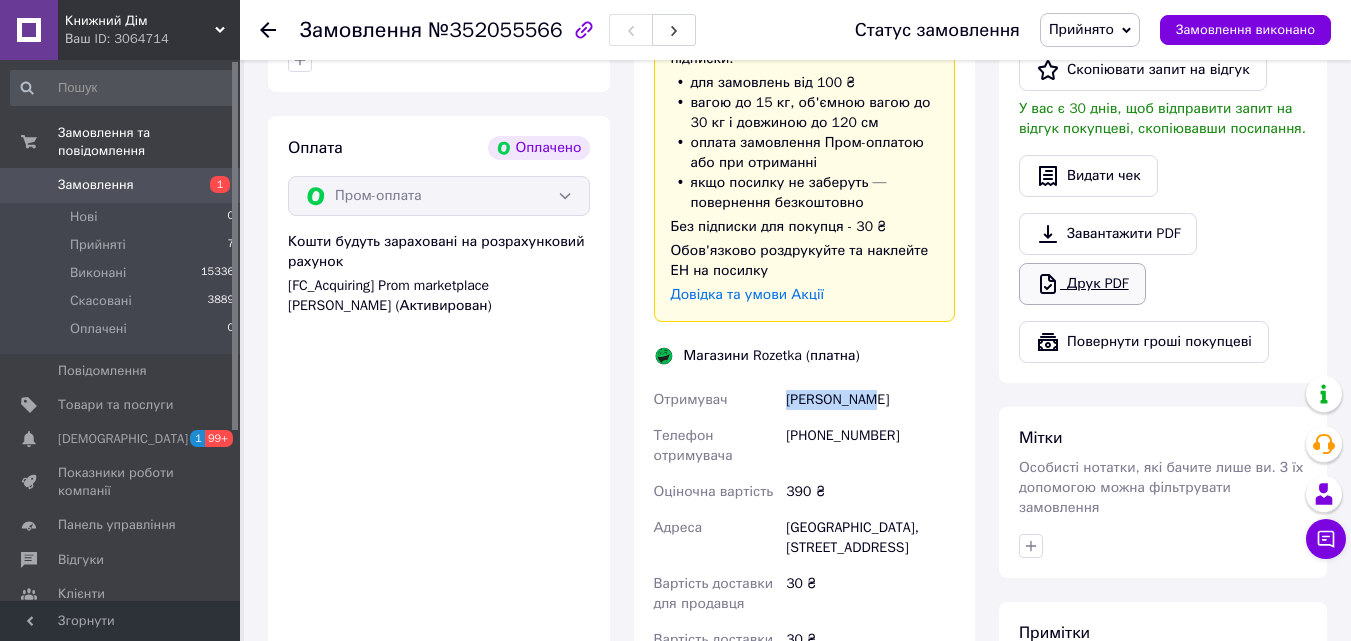 drag, startPoint x: 1243, startPoint y: 223, endPoint x: 1084, endPoint y: 274, distance: 166.97903 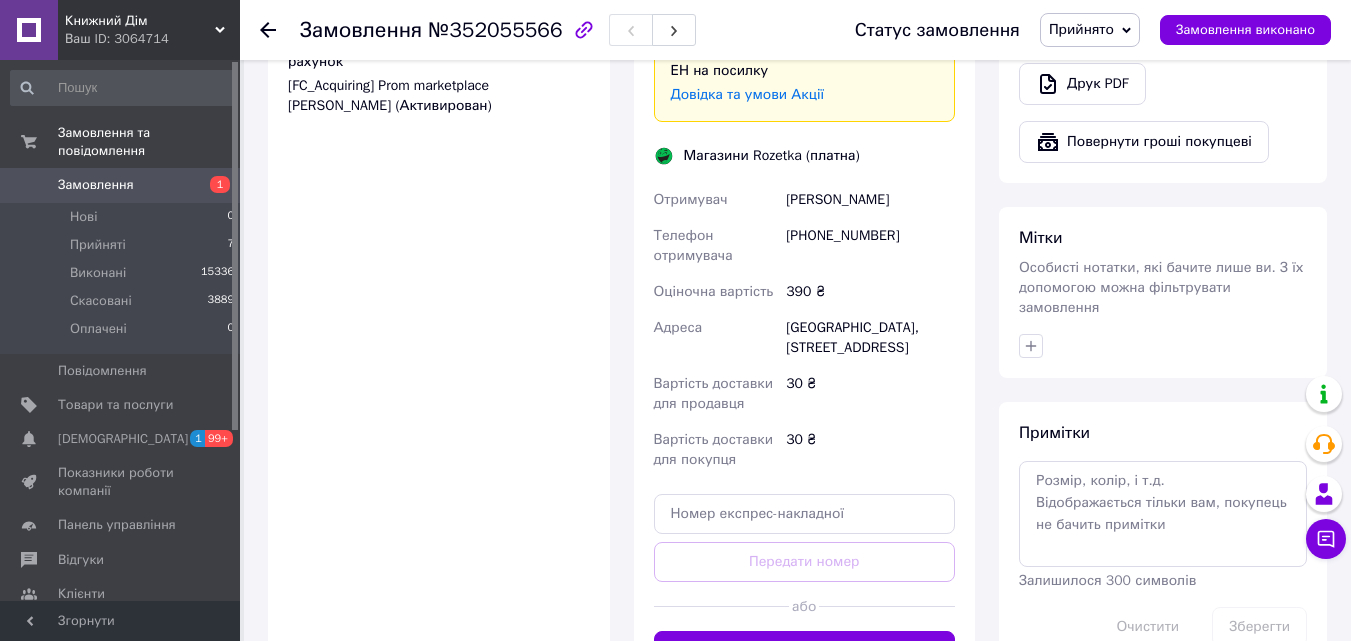 scroll, scrollTop: 1000, scrollLeft: 0, axis: vertical 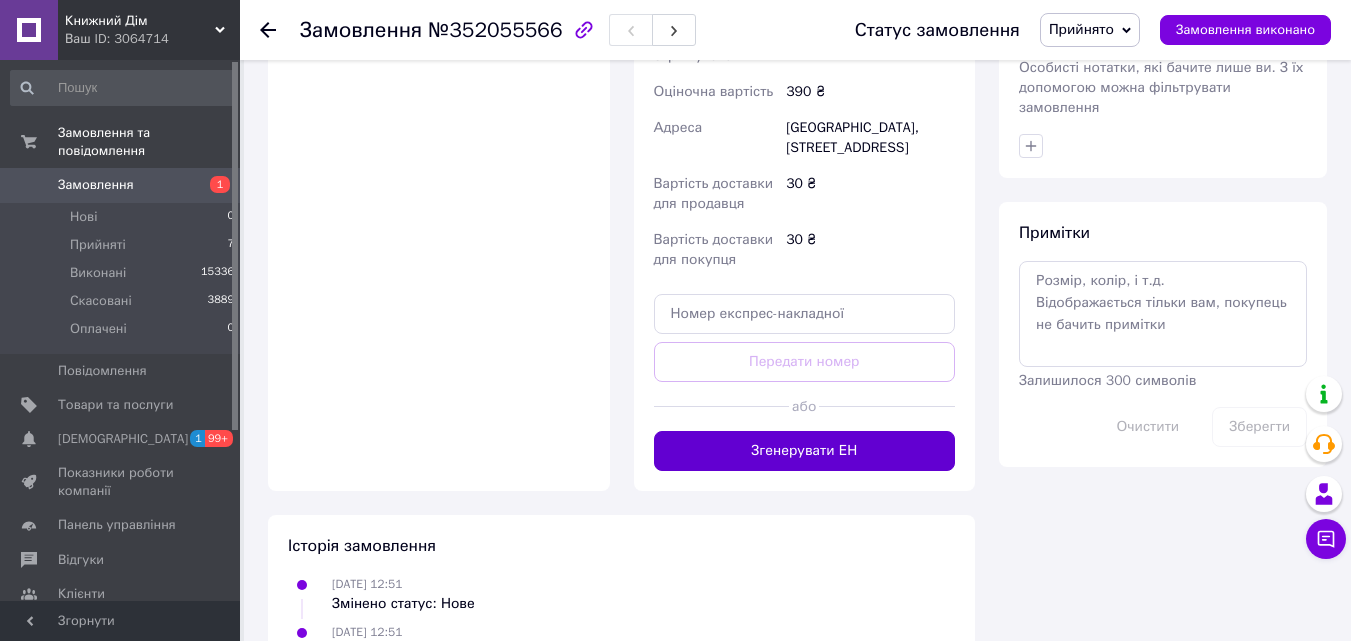 click on "Згенерувати ЕН" at bounding box center (805, 451) 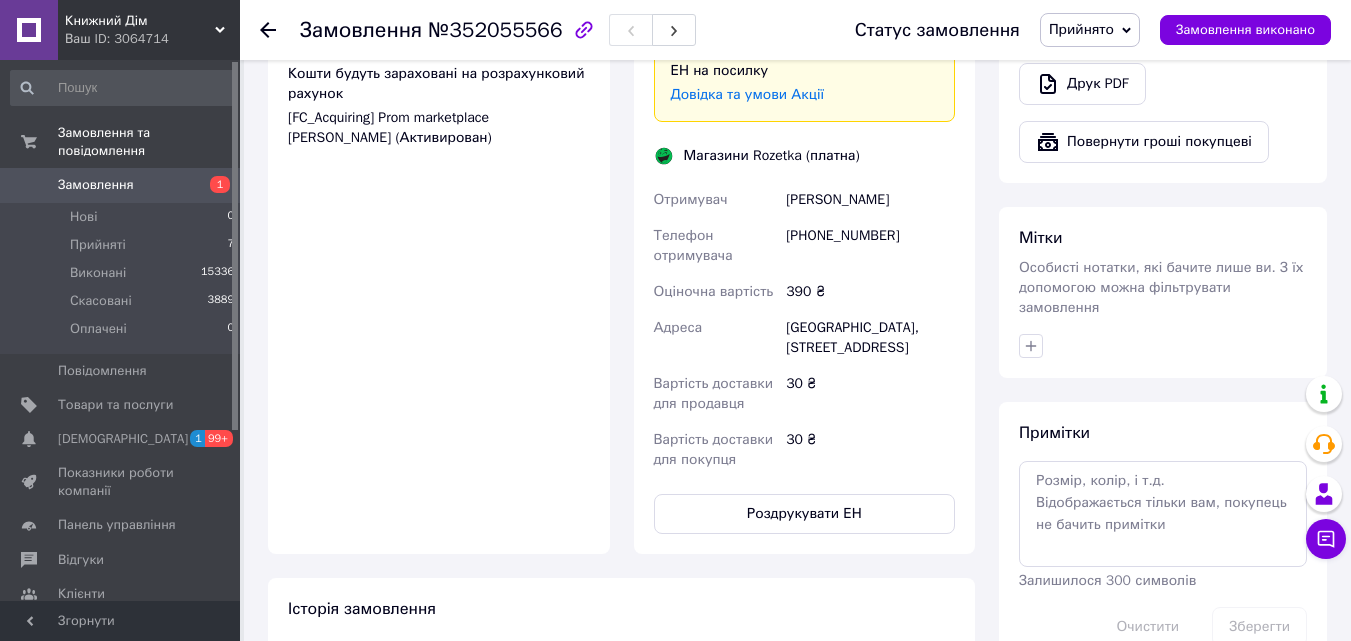scroll, scrollTop: 832, scrollLeft: 0, axis: vertical 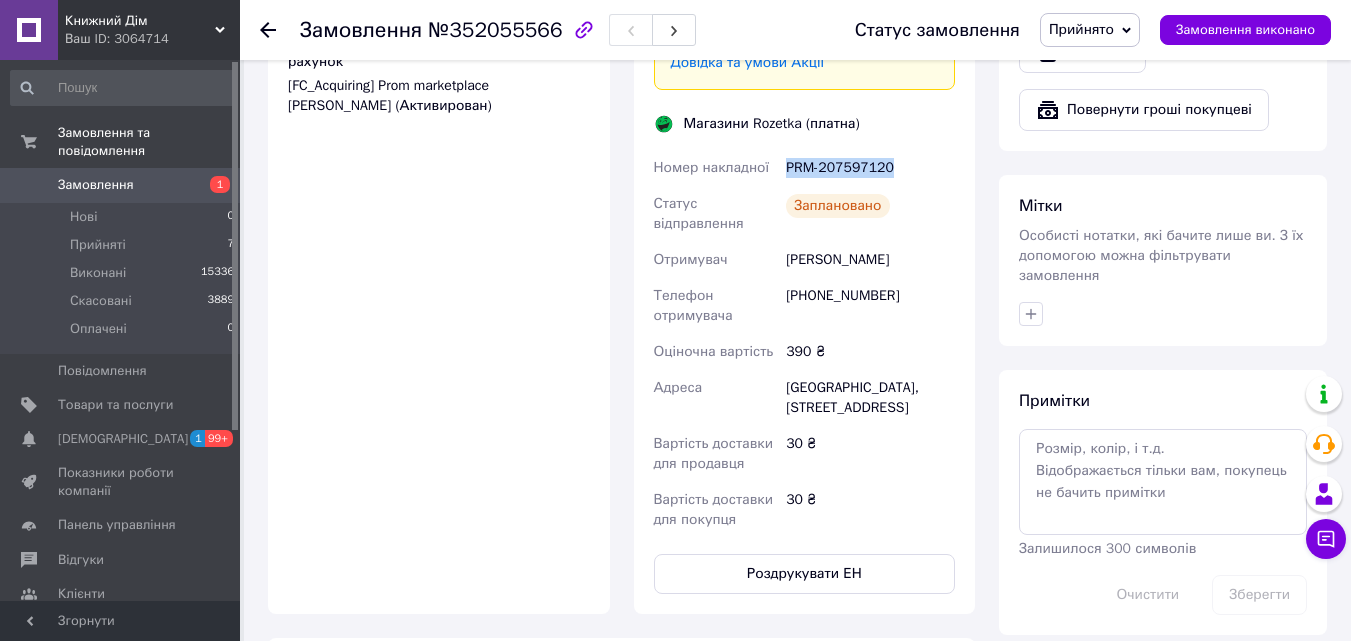 drag, startPoint x: 907, startPoint y: 173, endPoint x: 782, endPoint y: 177, distance: 125.06398 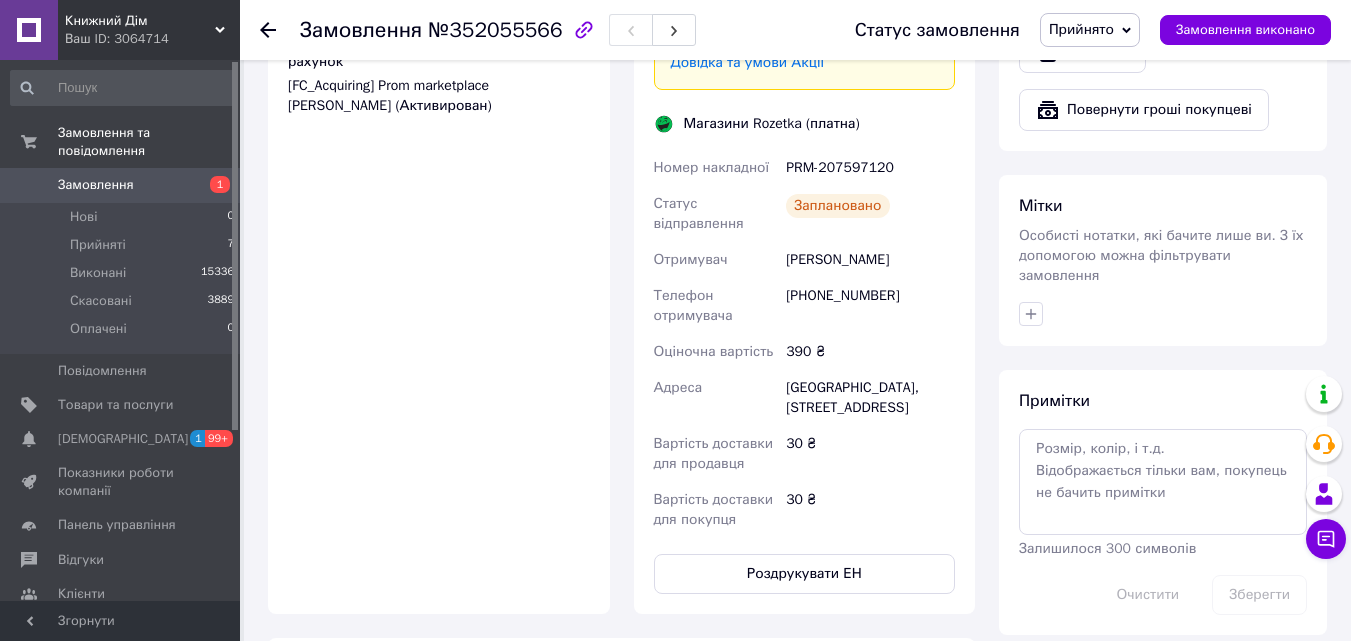scroll, scrollTop: 1132, scrollLeft: 0, axis: vertical 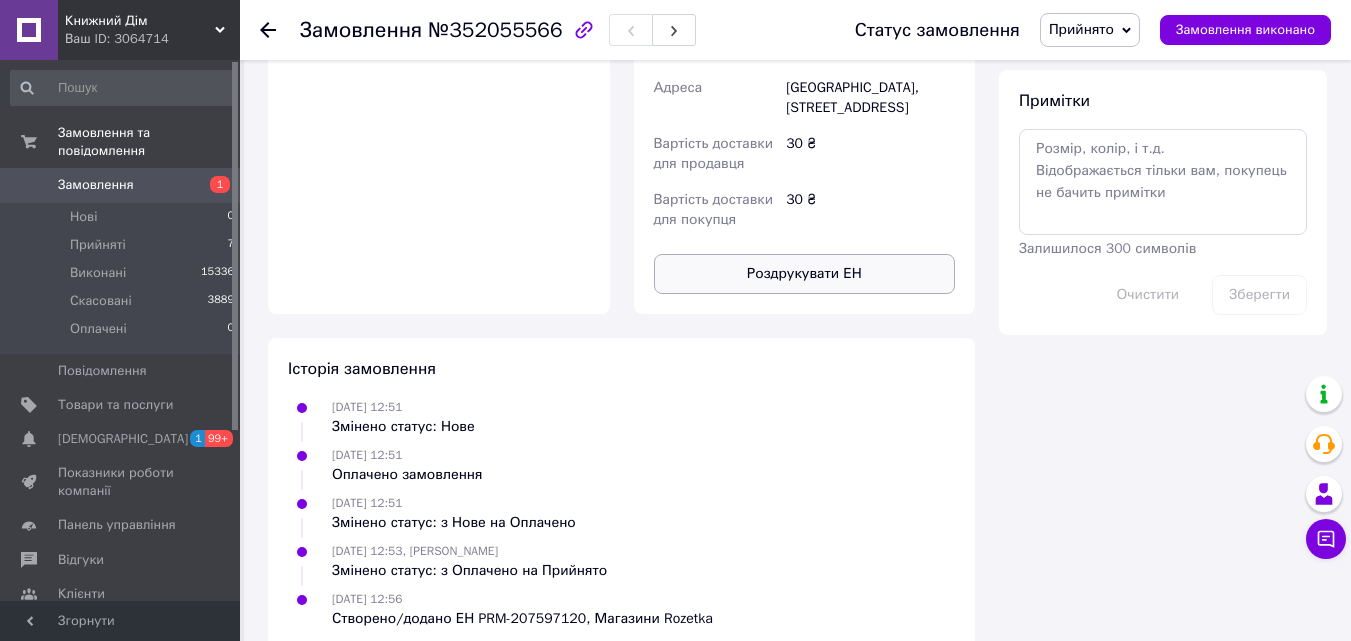 click on "Роздрукувати ЕН" at bounding box center (805, 274) 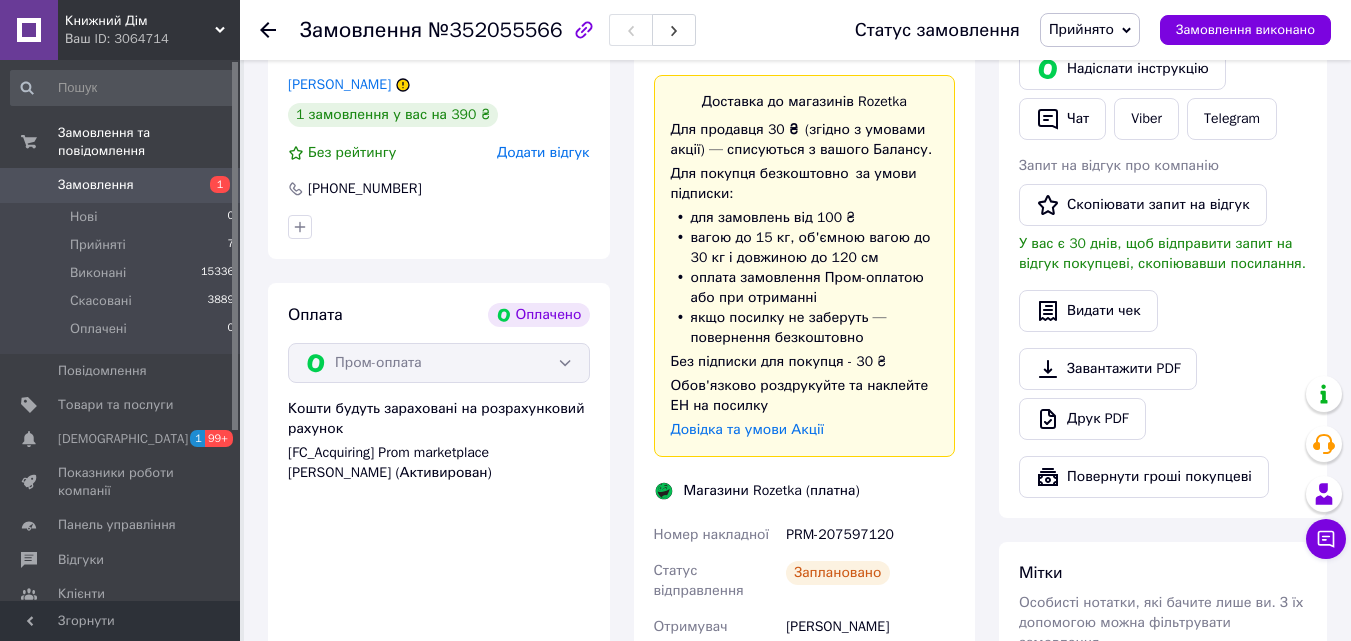 scroll, scrollTop: 500, scrollLeft: 0, axis: vertical 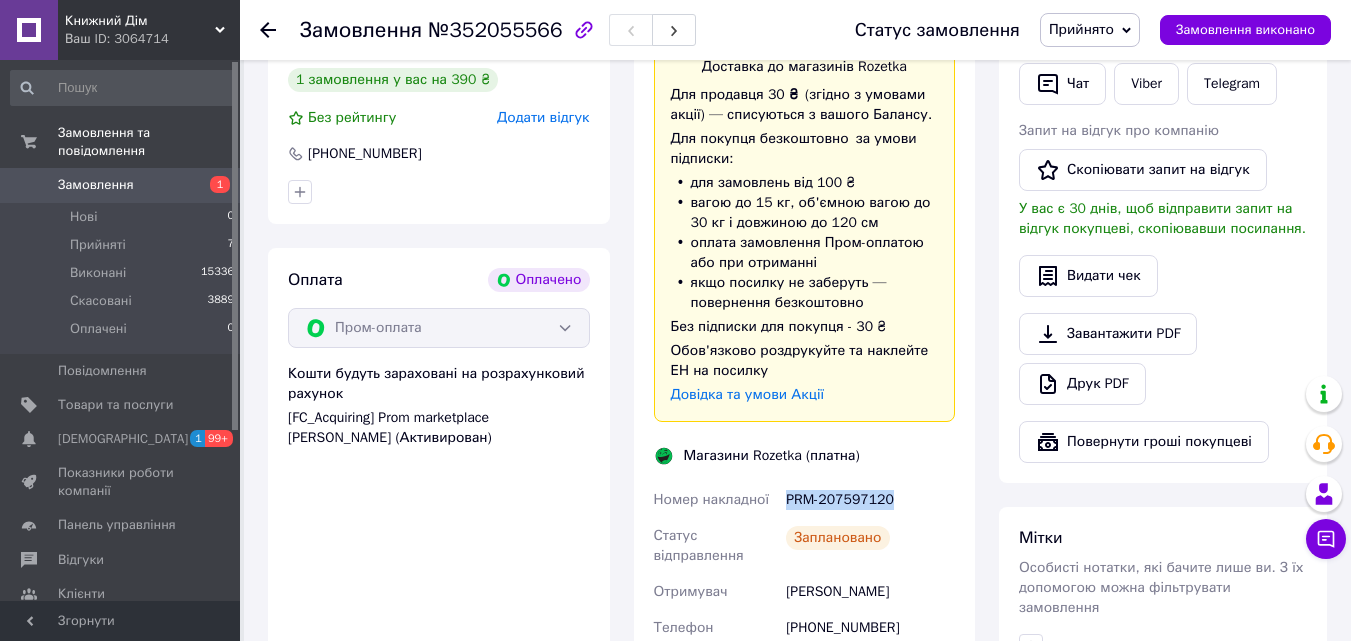drag, startPoint x: 912, startPoint y: 495, endPoint x: 788, endPoint y: 514, distance: 125.4472 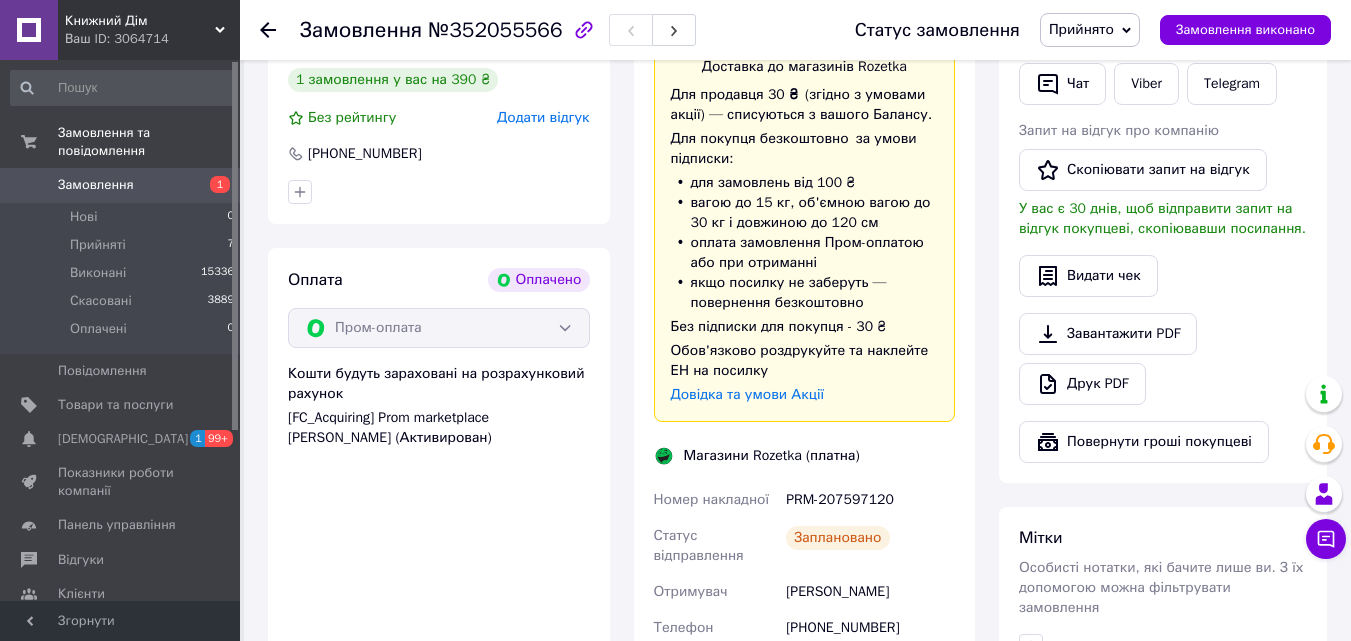 click 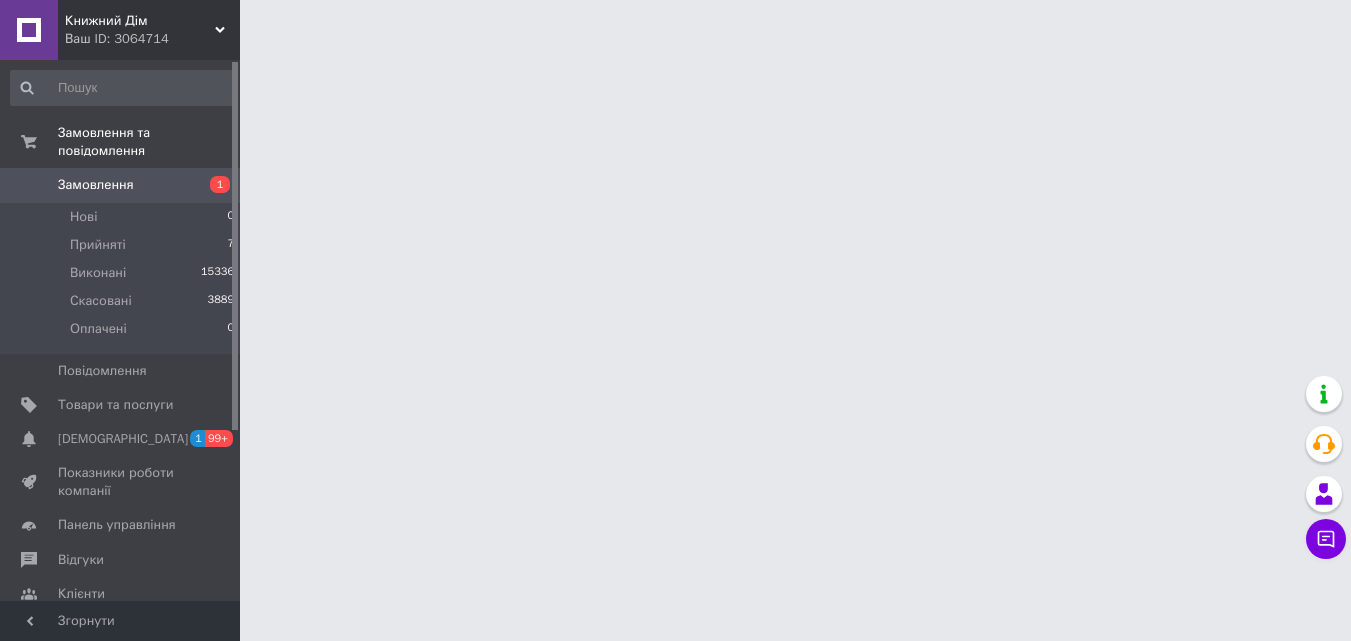 scroll, scrollTop: 0, scrollLeft: 0, axis: both 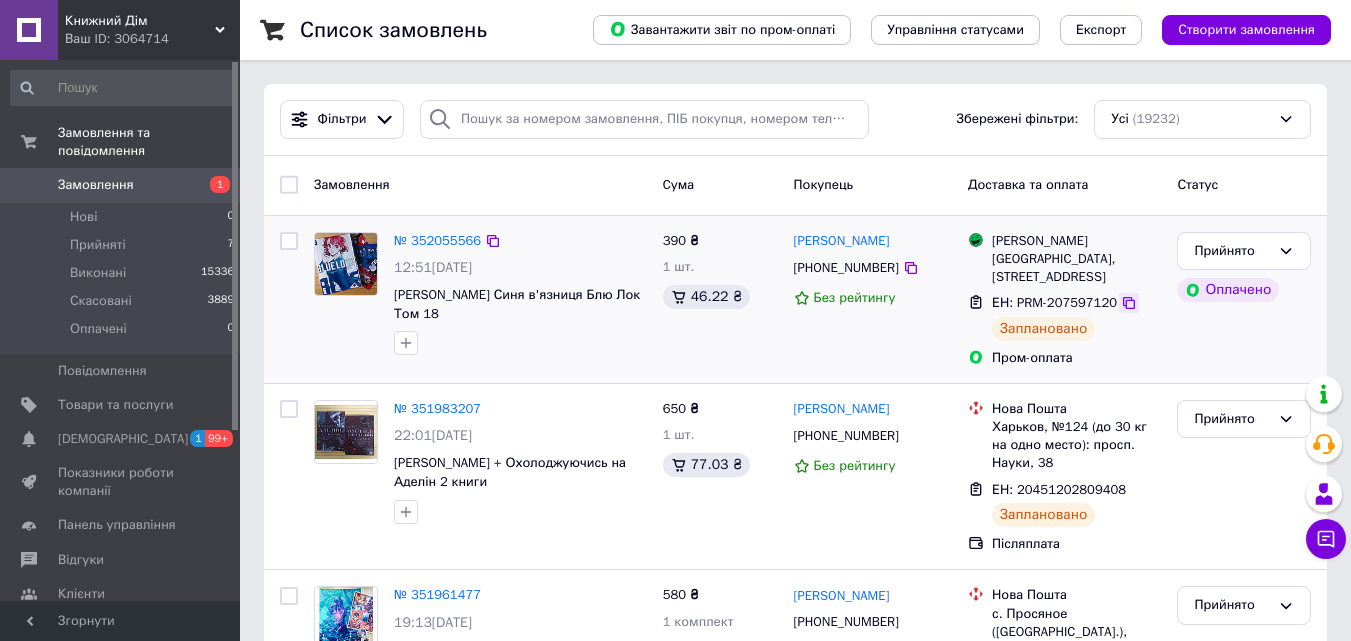 click 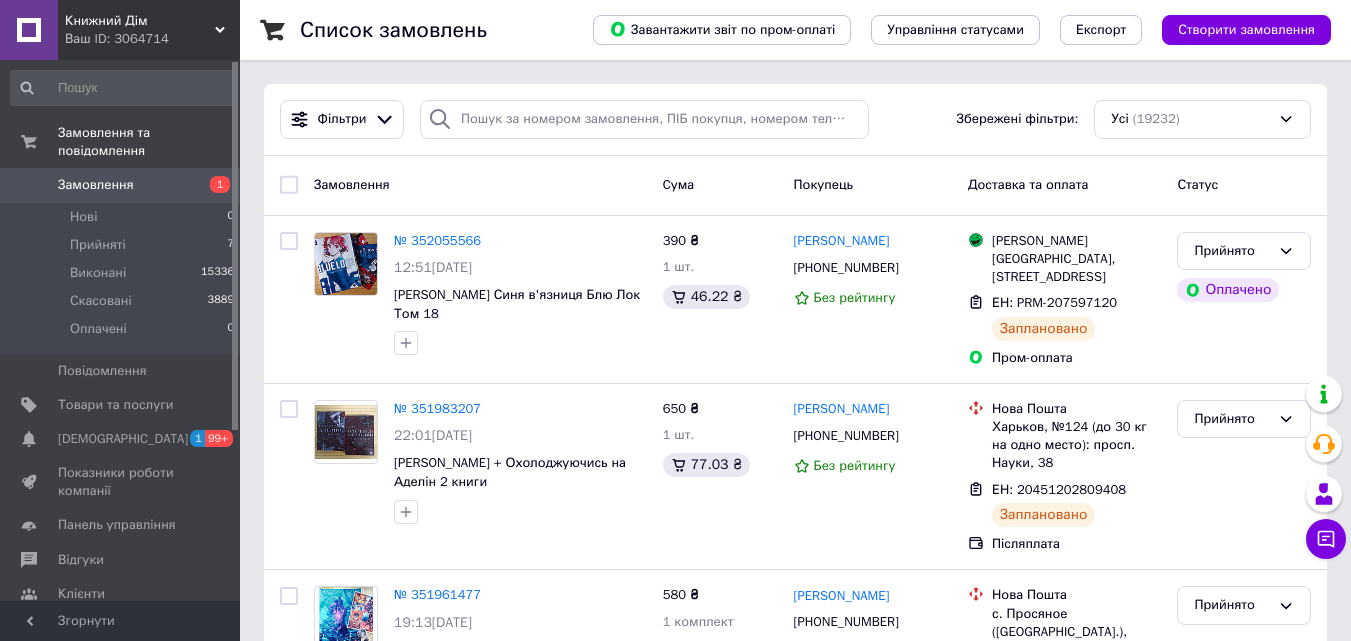 click on "Список замовлень   Завантажити звіт по пром-оплаті Управління статусами Експорт Створити замовлення Фільтри Збережені фільтри: Усі (19232) Замовлення Cума Покупець Доставка та оплата Статус № 352055566 12:51, 10.07.2025 Мунеюки Канесіро Синя в'язниця Блю Лок Том 18 390 ₴ 1 шт. 46.22 ₴ Артем Есаян +380968165945 Без рейтингу Магазини Rozetka Шепетівка, Героїв Небесної Сотні вул., 32В ЕН: PRM-207597120 Заплановано Пром-оплата Прийнято Оплачено № 351983207 22:01, 09.07.2025 Карлтон Преследуя Аделін + Охолоджуючись на Аделін 2 книги 650 ₴ 1 шт. 77.03 ₴ Ангеліна Кулик +380953312097 Без рейтингу Нова Пошта ЕН: 20451202809408 100% 1" at bounding box center (795, 2238) 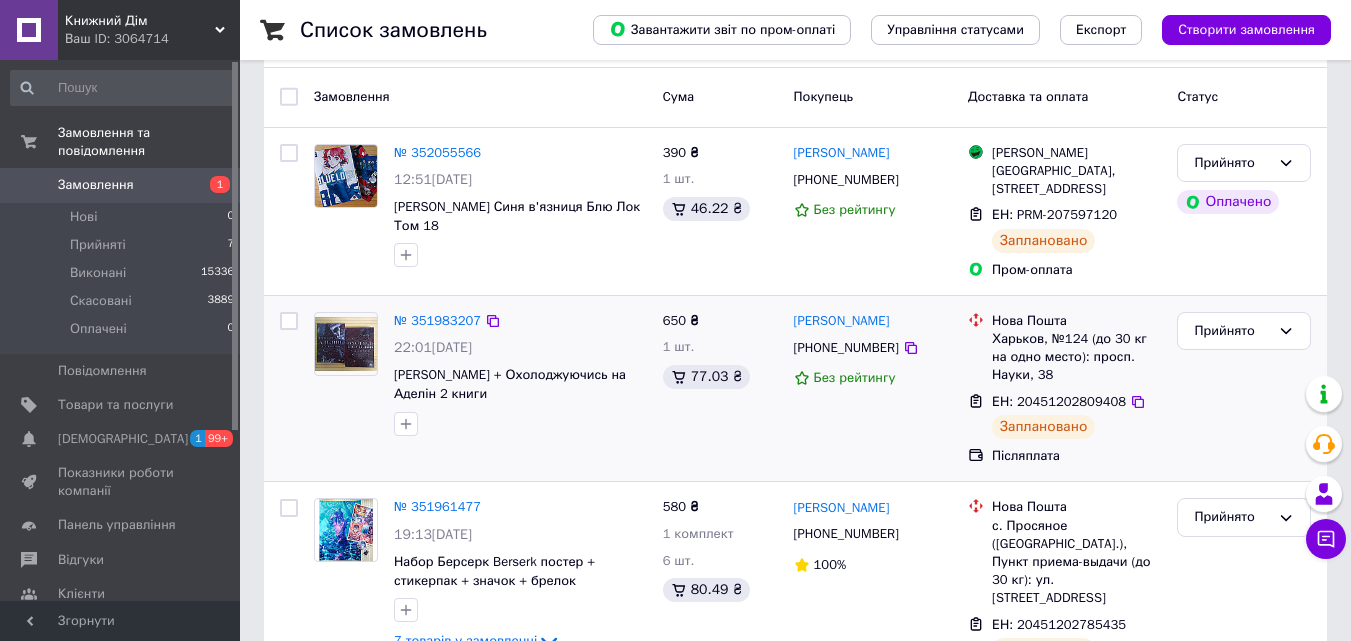scroll, scrollTop: 0, scrollLeft: 0, axis: both 